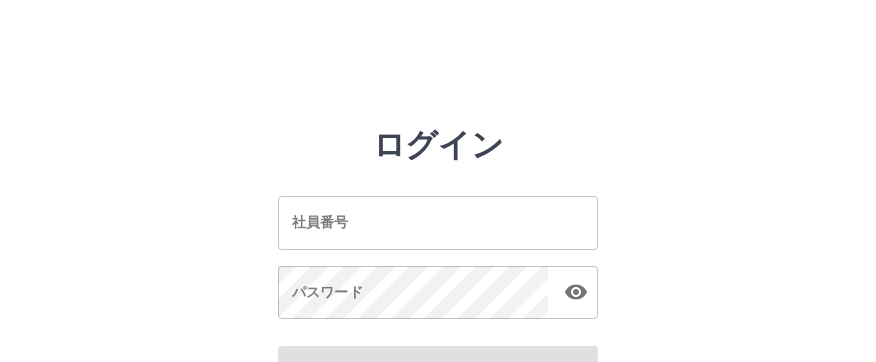 scroll, scrollTop: 0, scrollLeft: 0, axis: both 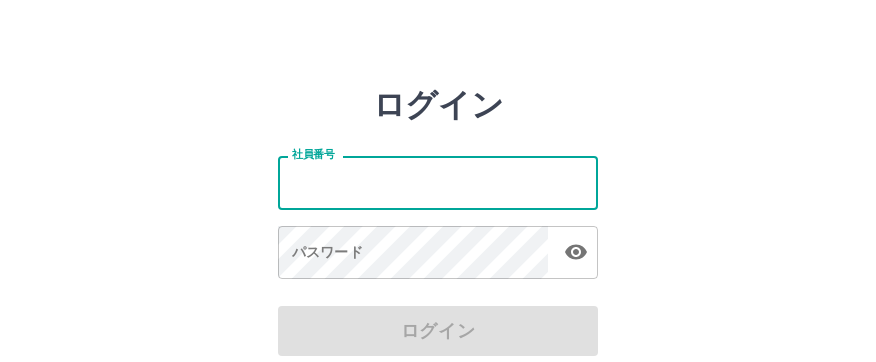 click on "社員番号" at bounding box center (438, 182) 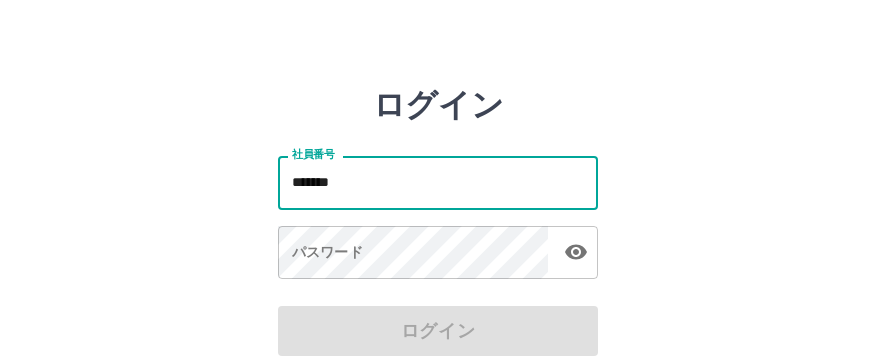 drag, startPoint x: 288, startPoint y: 186, endPoint x: 389, endPoint y: 186, distance: 101 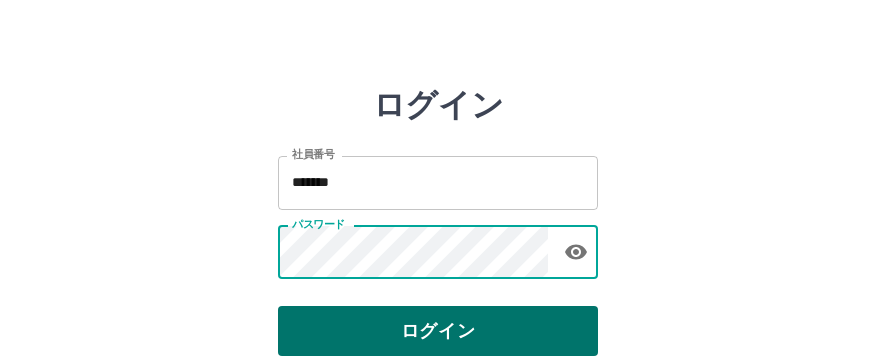 click on "ログイン" at bounding box center (438, 331) 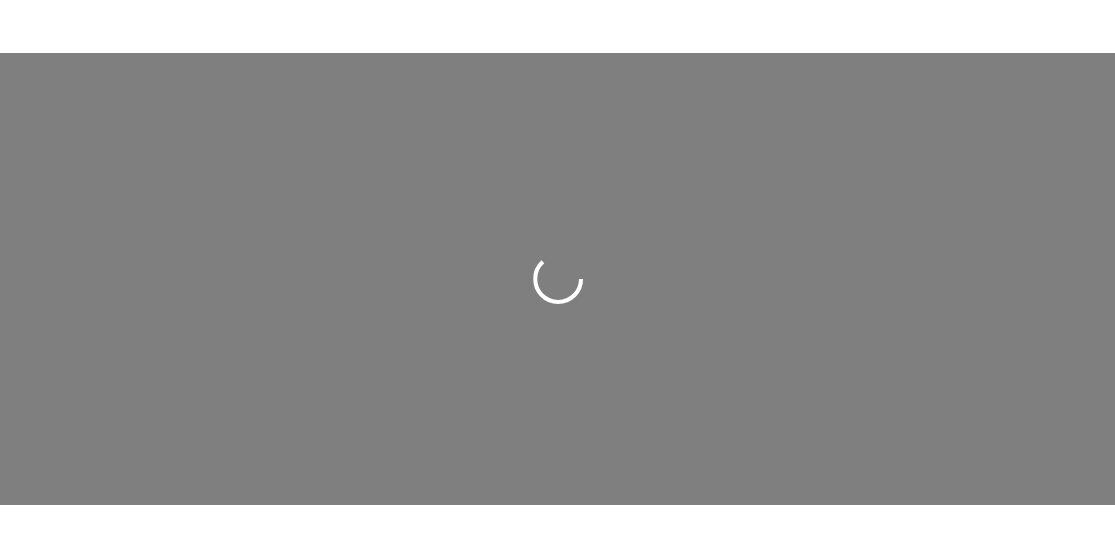 scroll, scrollTop: 0, scrollLeft: 0, axis: both 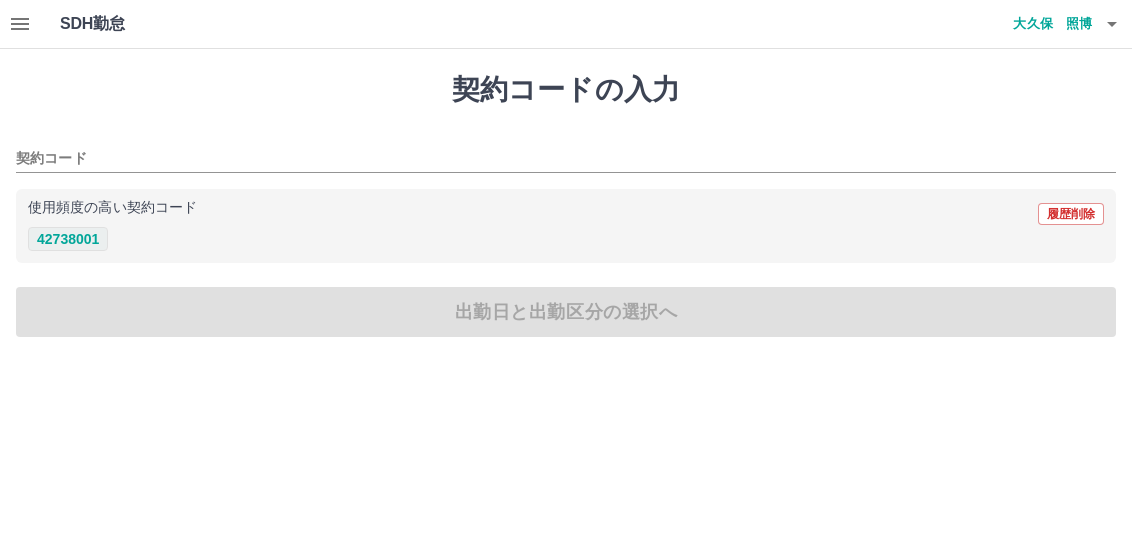 click on "42738001" at bounding box center (68, 239) 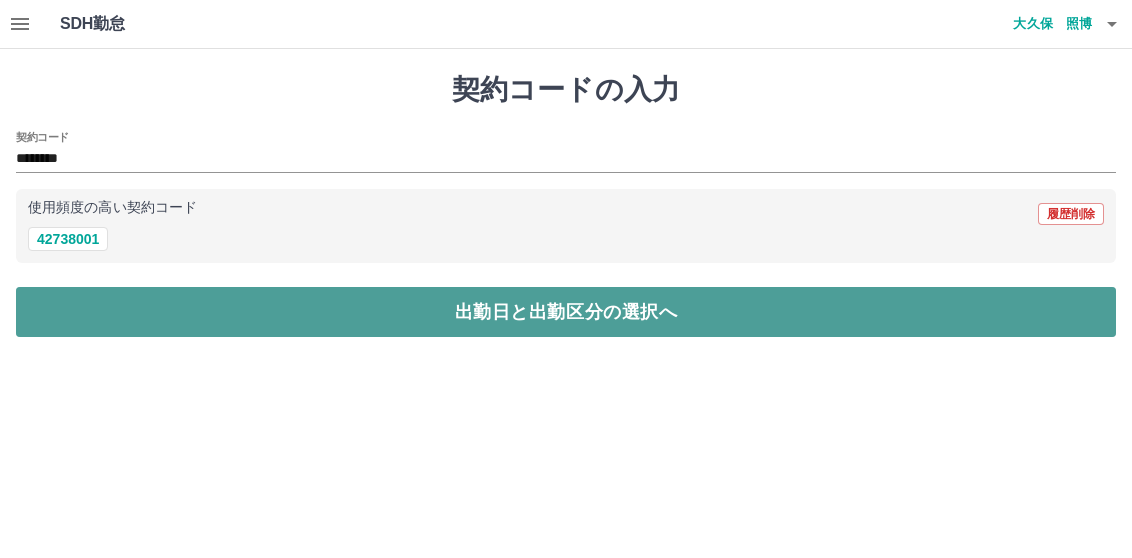 click on "出勤日と出勤区分の選択へ" at bounding box center [566, 312] 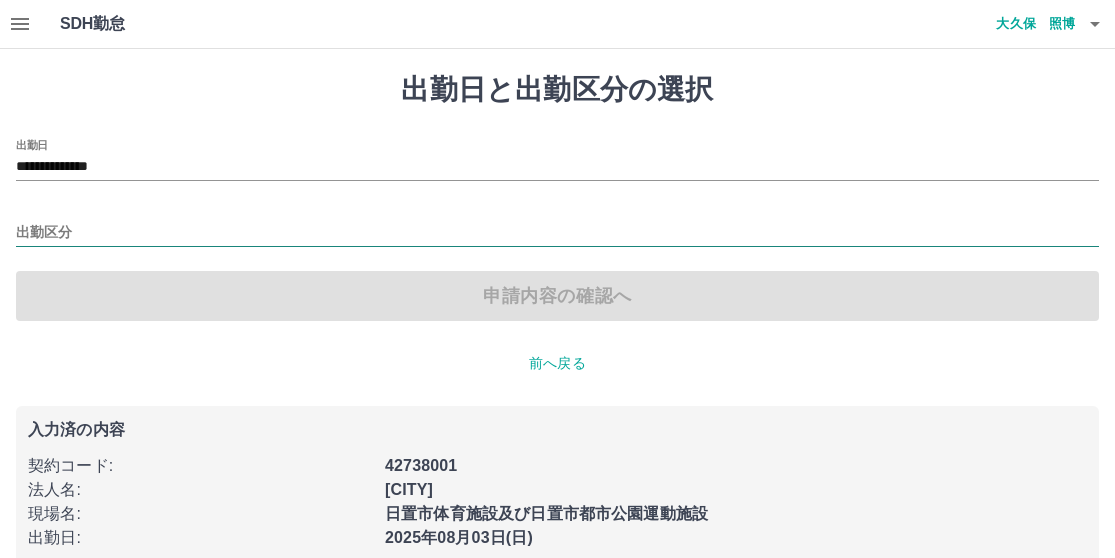 click on "出勤区分" at bounding box center [557, 233] 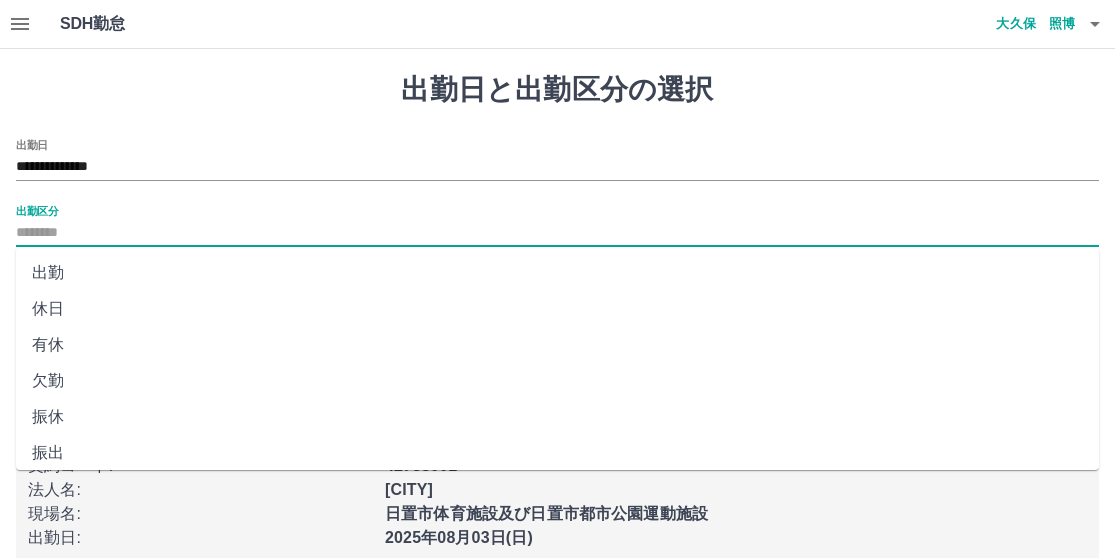 click on "出勤" at bounding box center [557, 273] 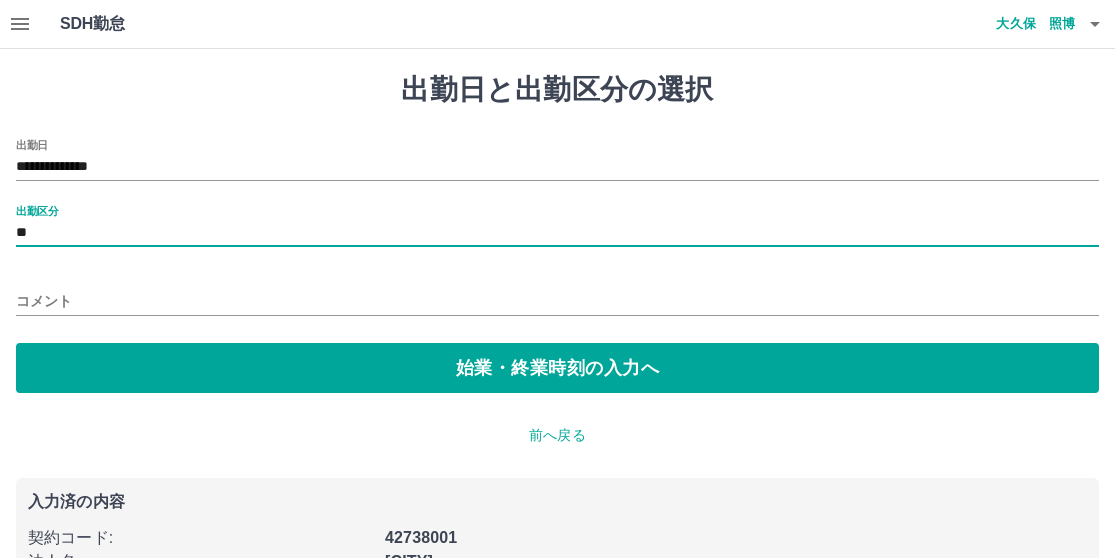 type on "**" 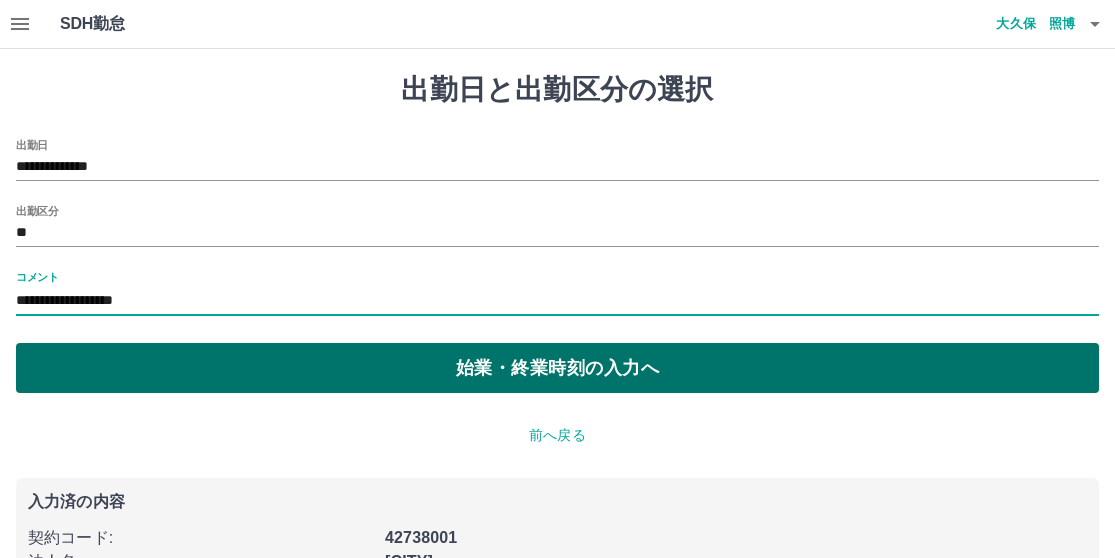 type on "**********" 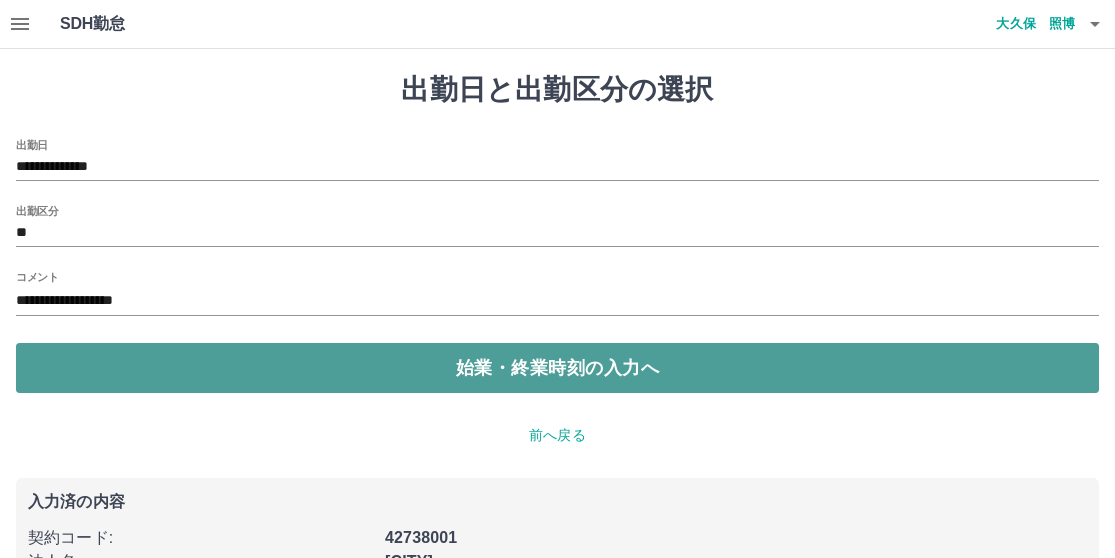 click on "始業・終業時刻の入力へ" at bounding box center [557, 368] 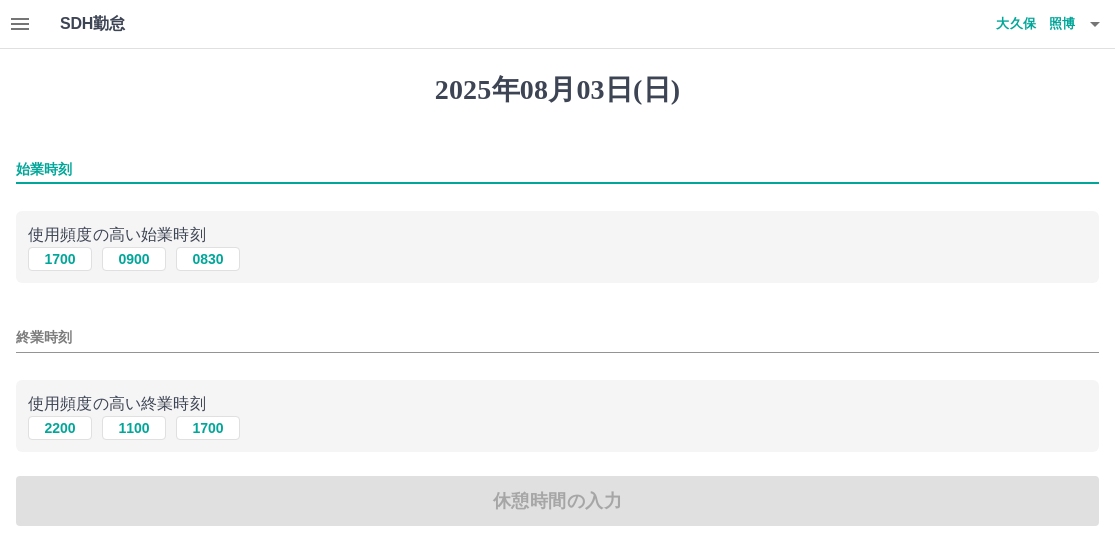 click on "始業時刻" at bounding box center (557, 169) 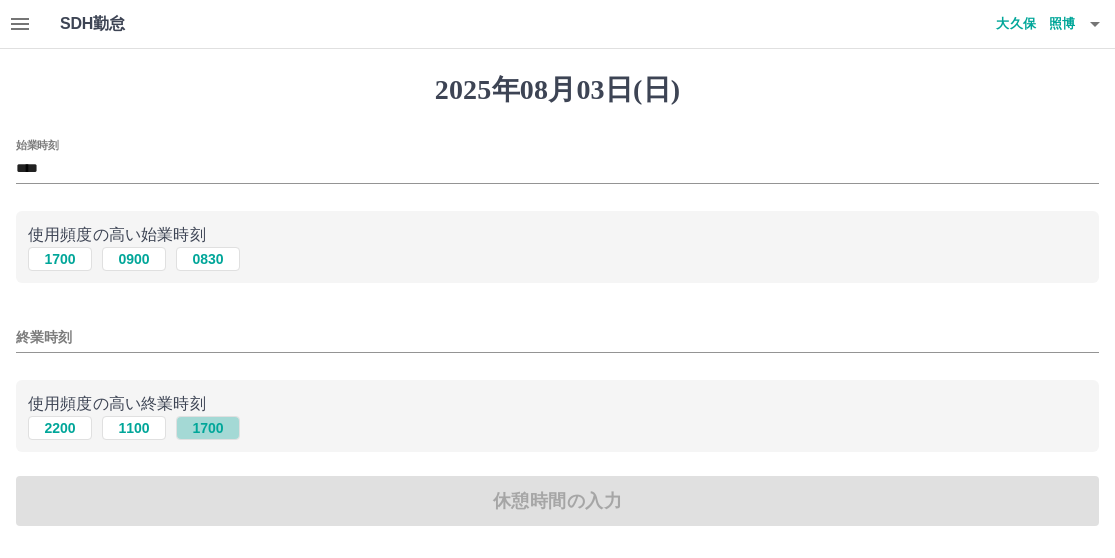 click on "1700" at bounding box center (208, 428) 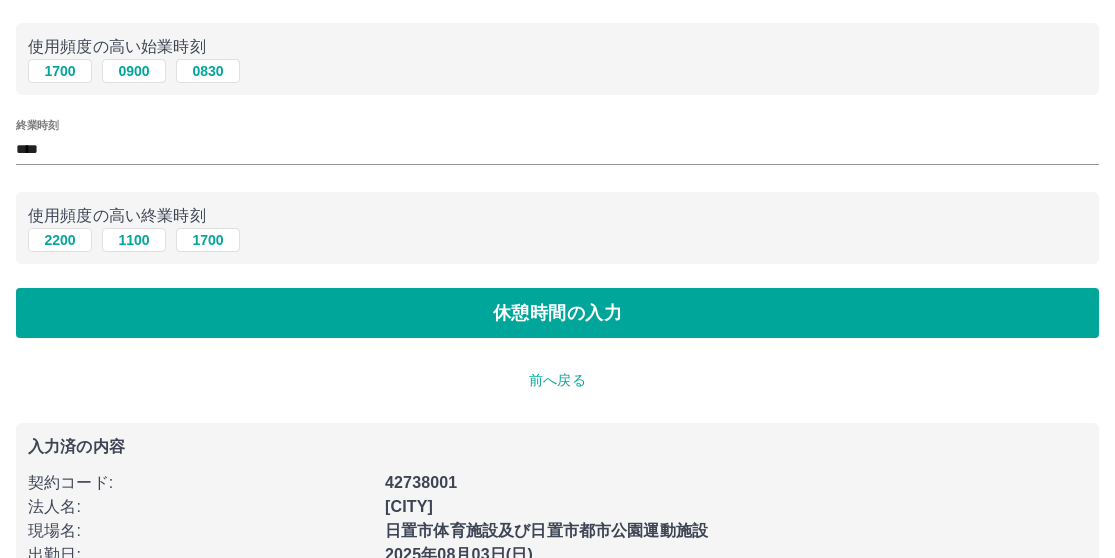 scroll, scrollTop: 200, scrollLeft: 0, axis: vertical 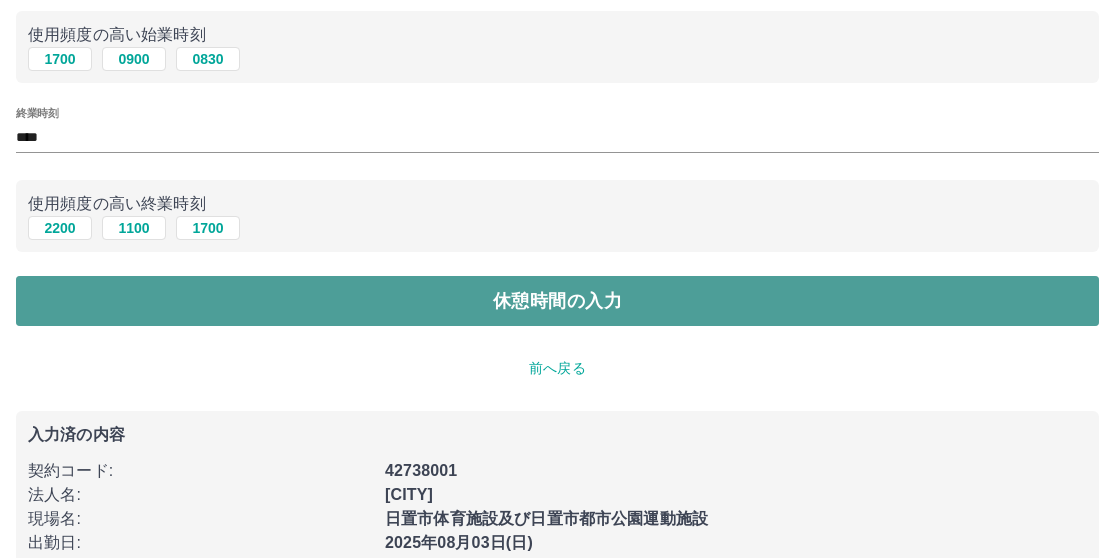 click on "休憩時間の入力" at bounding box center [557, 301] 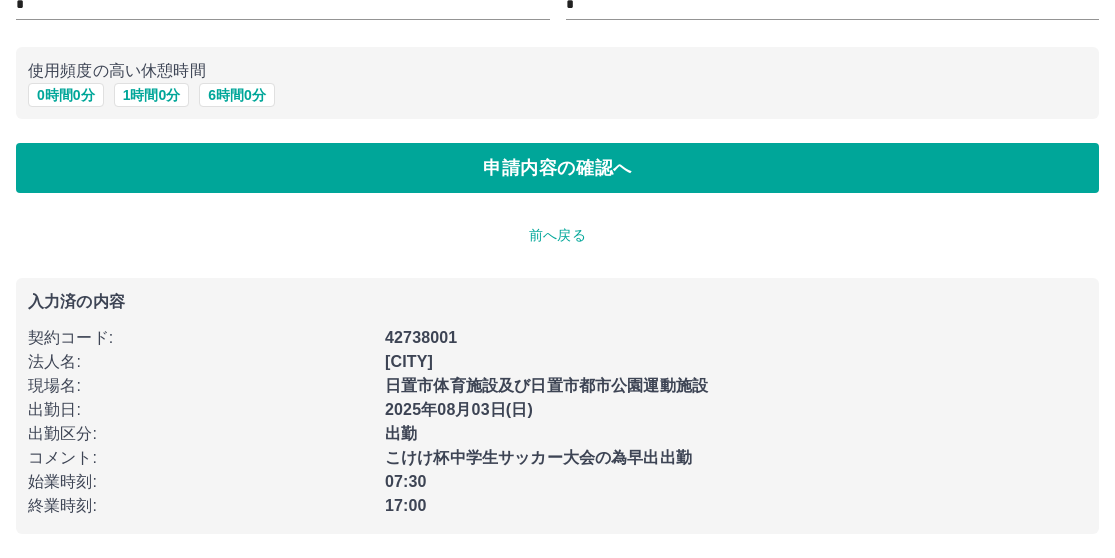 scroll, scrollTop: 0, scrollLeft: 0, axis: both 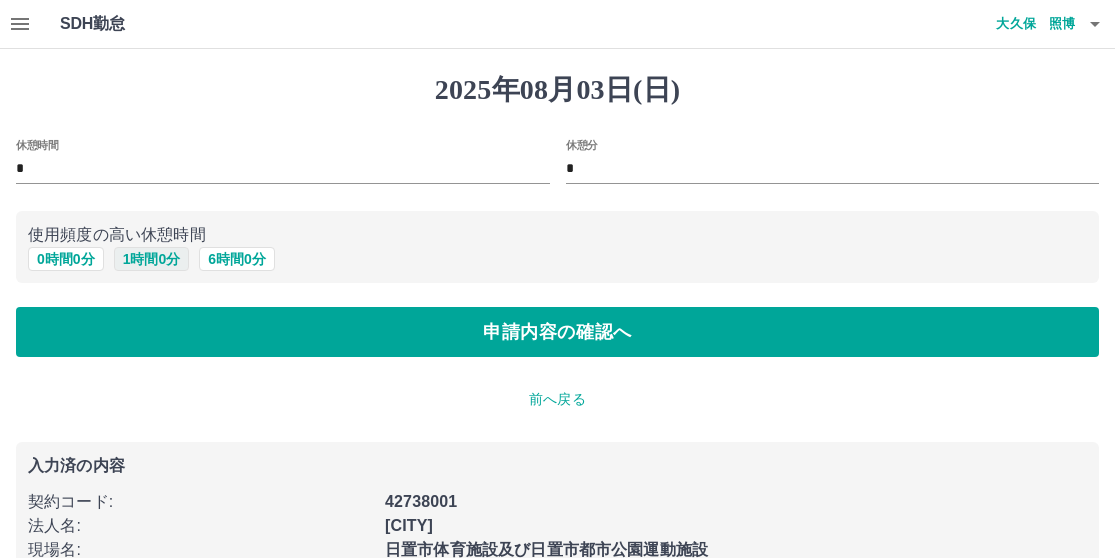 click on "1 時間 0 分" at bounding box center [152, 259] 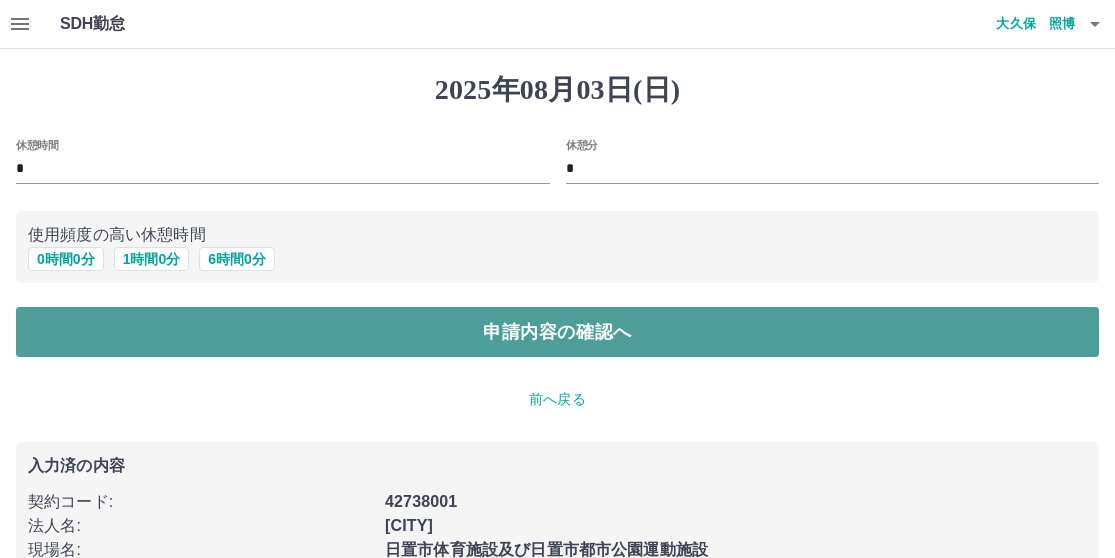 click on "申請内容の確認へ" at bounding box center (557, 332) 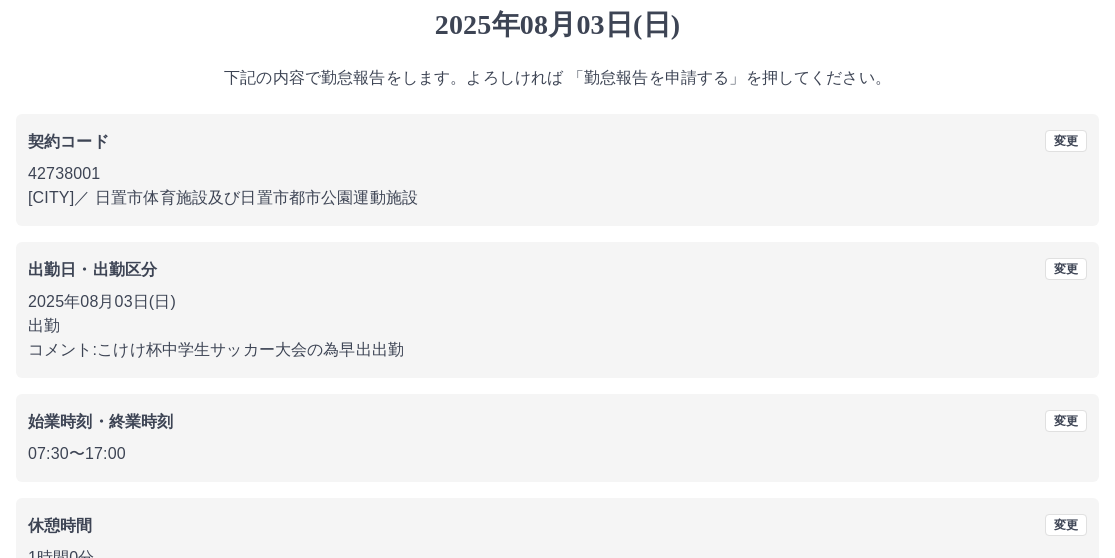 scroll, scrollTop: 191, scrollLeft: 0, axis: vertical 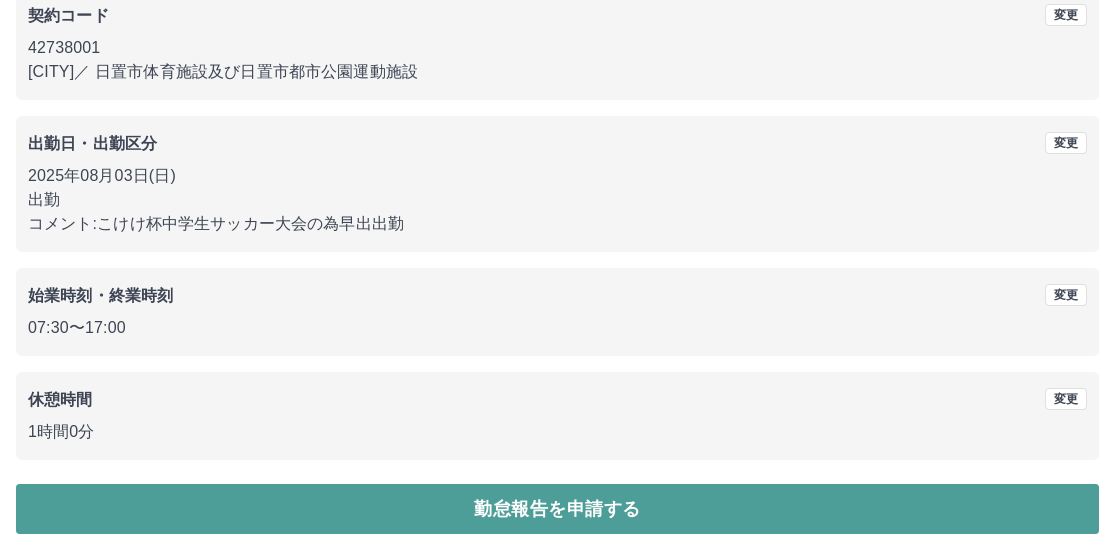 click on "勤怠報告を申請する" at bounding box center [557, 509] 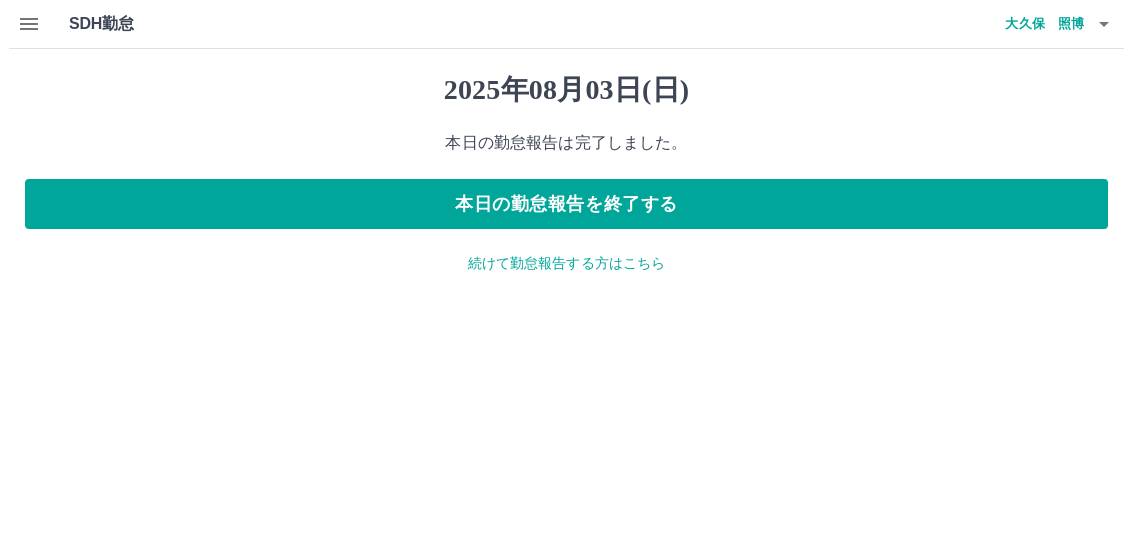 scroll, scrollTop: 0, scrollLeft: 0, axis: both 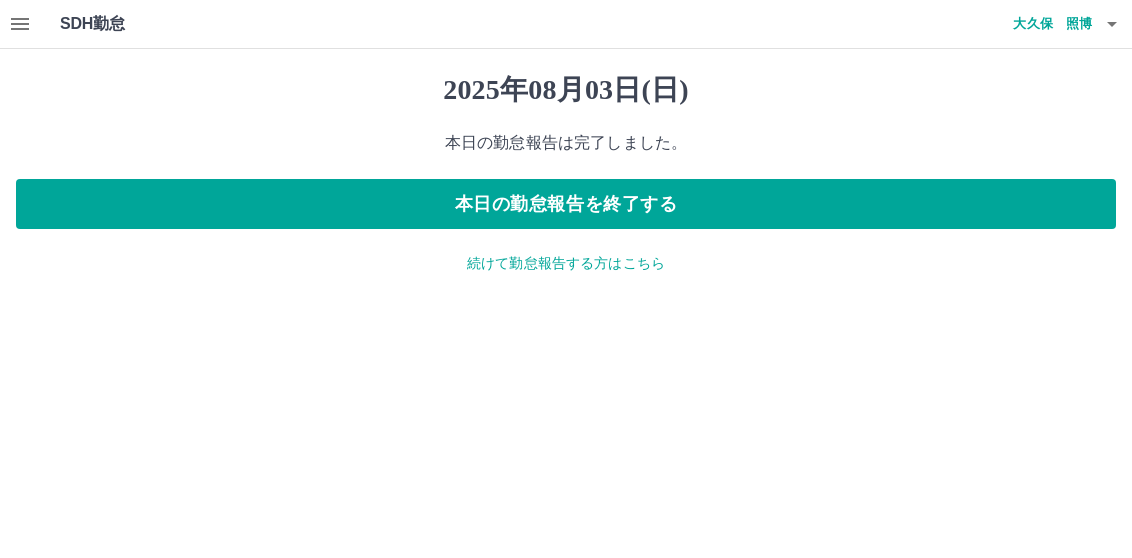 click 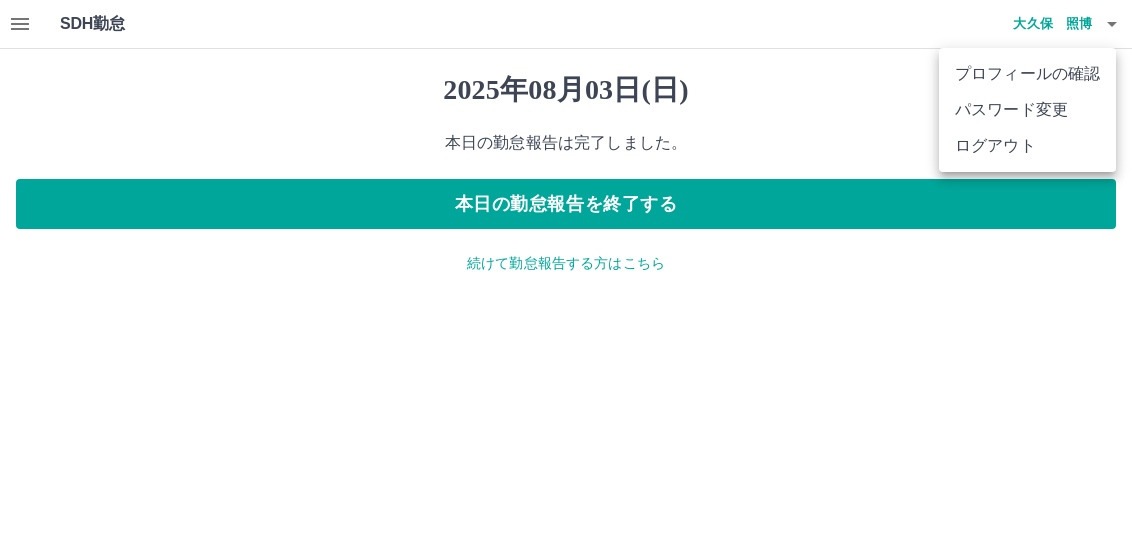 click at bounding box center (566, 279) 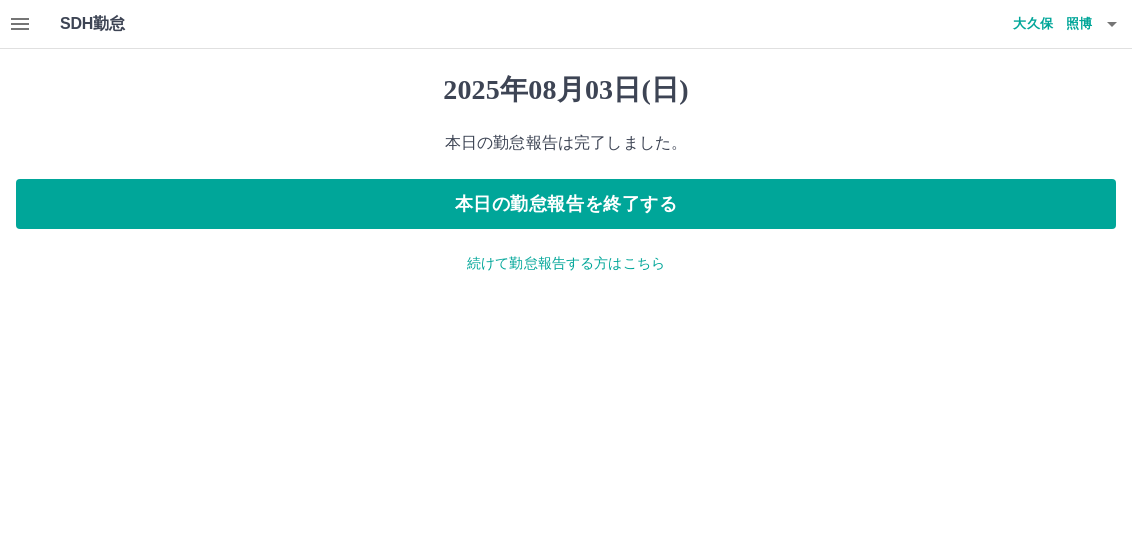 click on "[YYYY]年[MM]月[DD]日(日) 本日の勤怠報告は完了しました。 本日の勤怠報告を終了する 続けて勤怠報告する方はこちら" at bounding box center (566, 173) 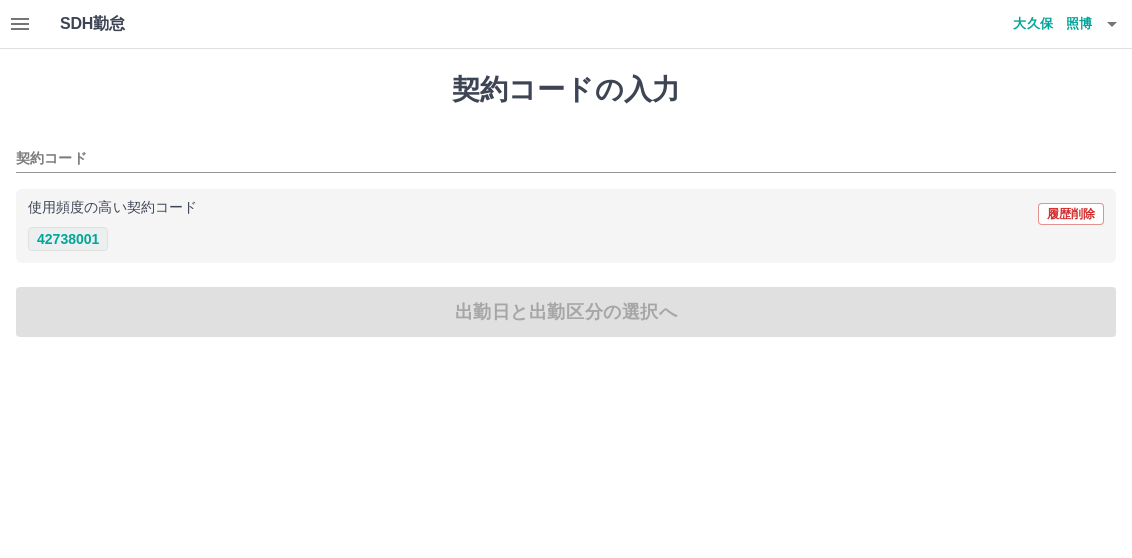 click on "42738001" at bounding box center [68, 239] 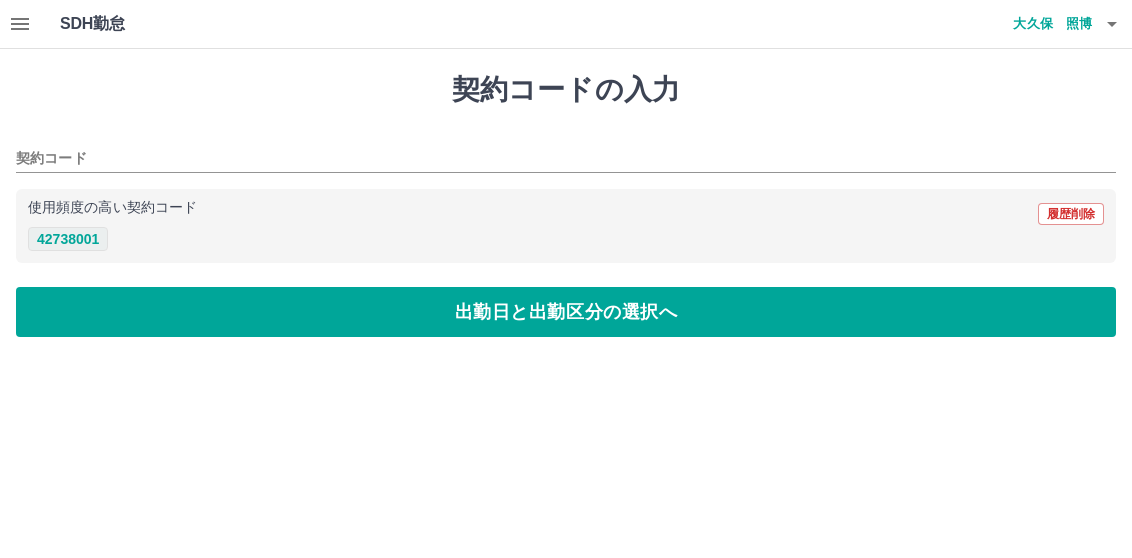 type on "********" 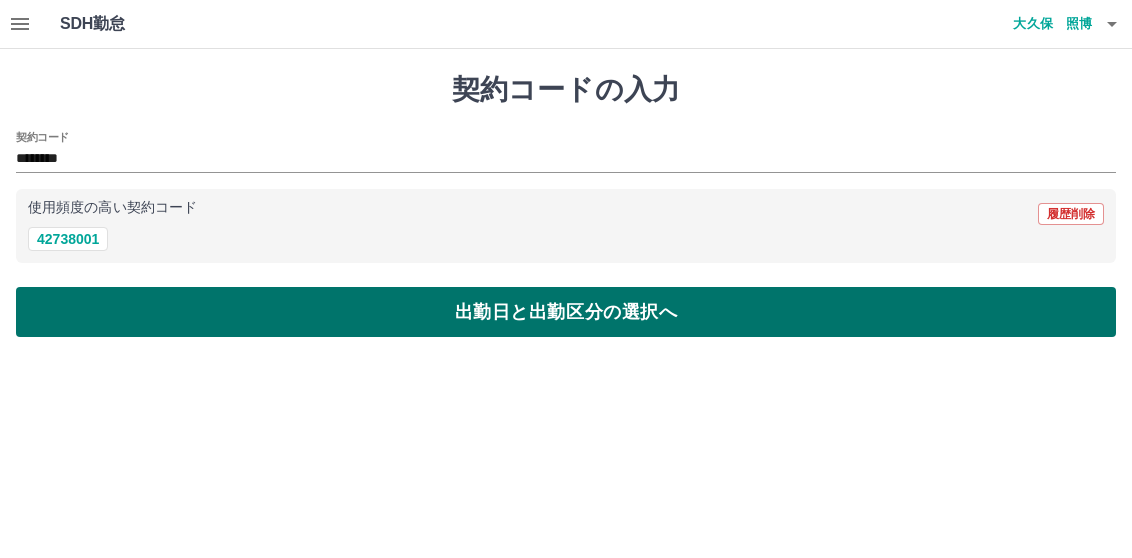 click on "出勤日と出勤区分の選択へ" at bounding box center [566, 312] 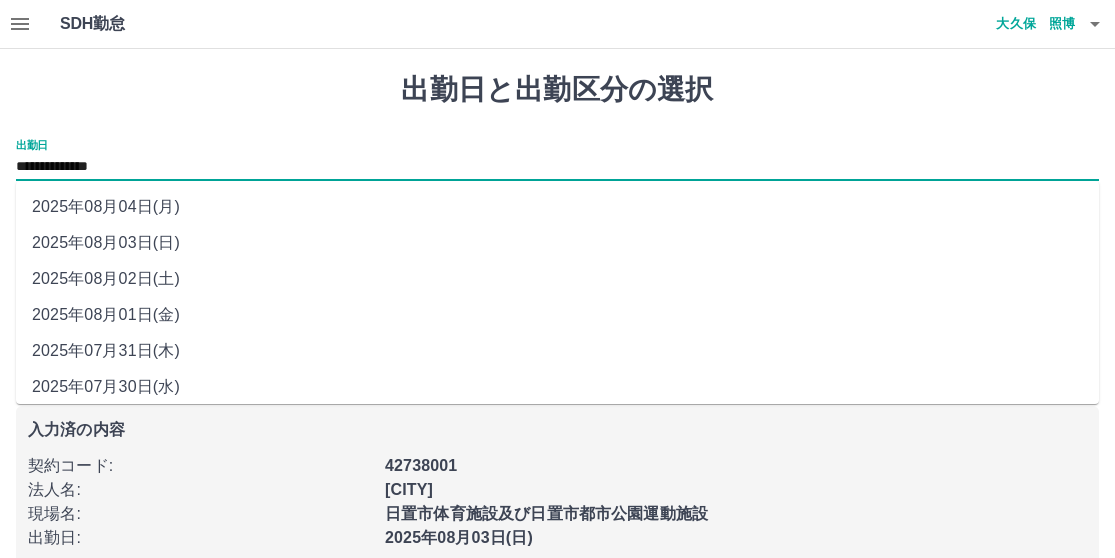 click on "**********" at bounding box center (557, 167) 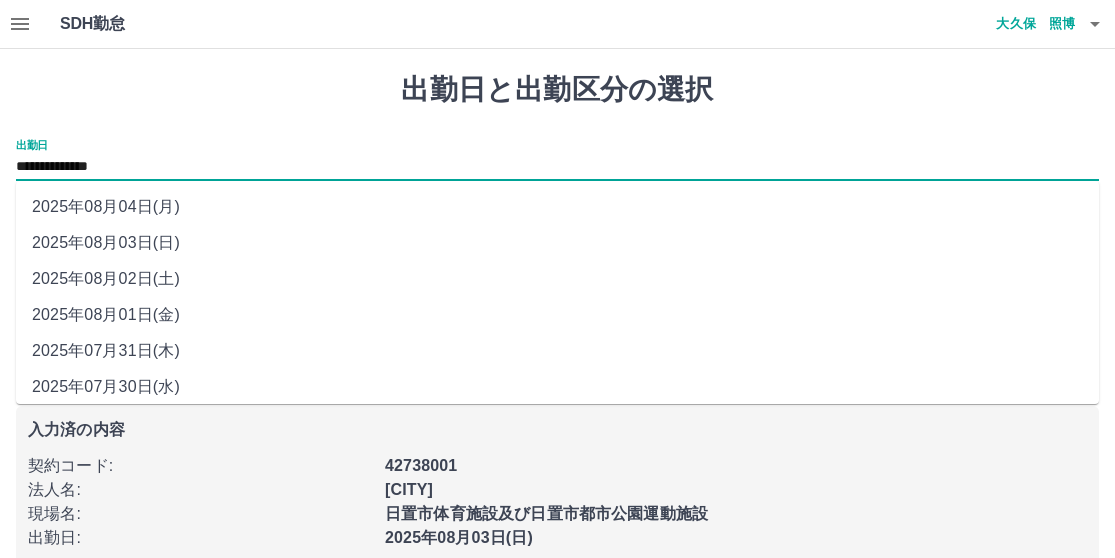 click on "2025年08月04日(月)" at bounding box center (557, 207) 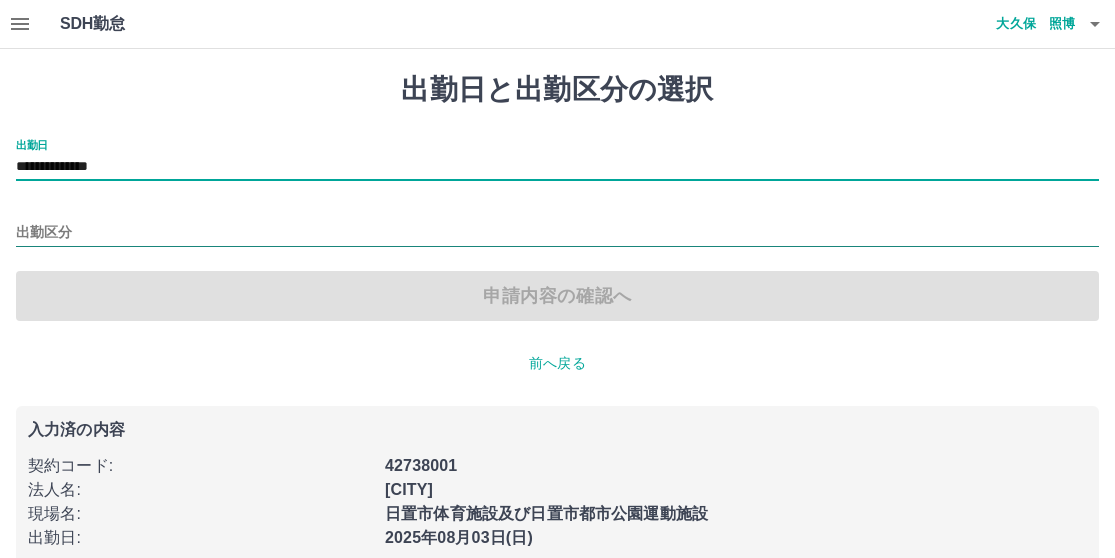 click on "出勤区分" at bounding box center [557, 233] 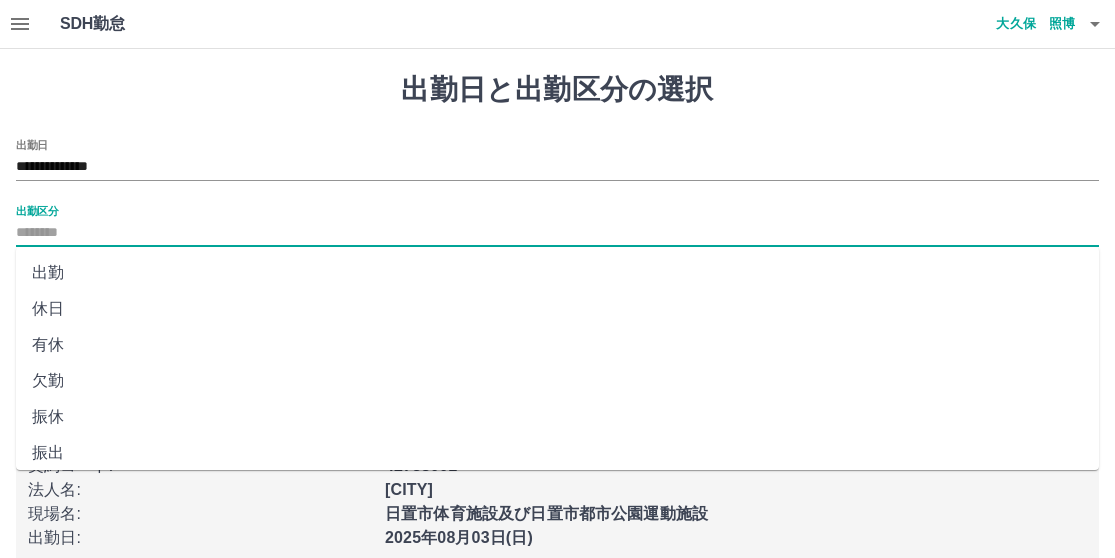 click on "休日" at bounding box center [557, 309] 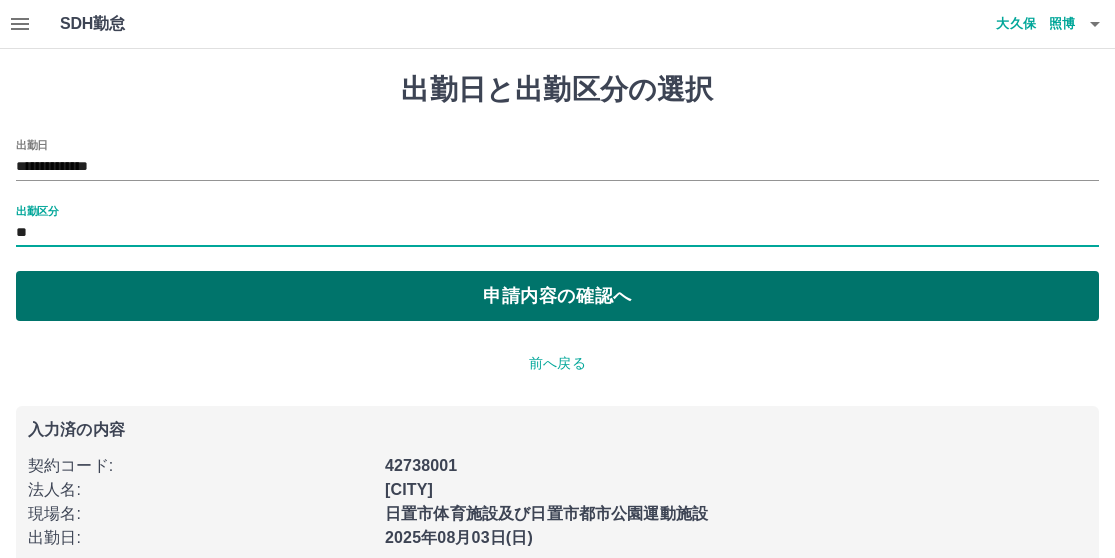 click on "申請内容の確認へ" at bounding box center (557, 296) 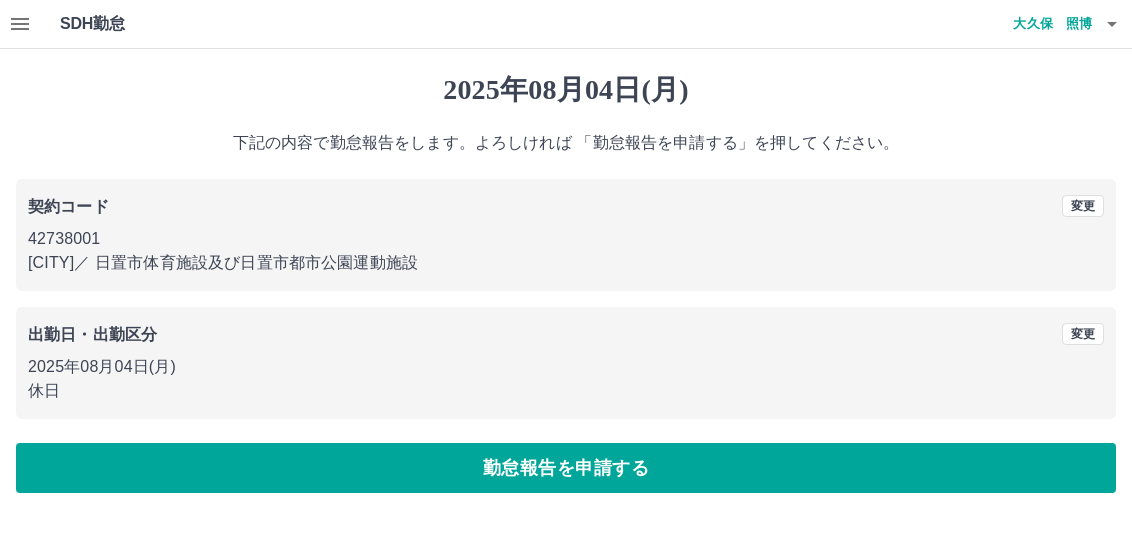 click on "勤怠報告を申請する" at bounding box center (566, 468) 